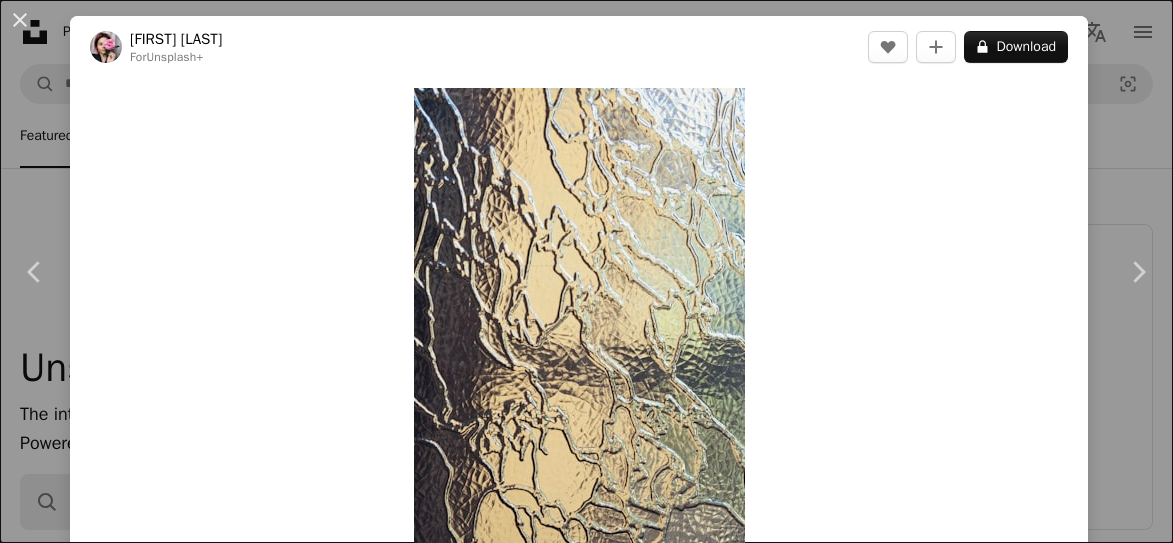 scroll, scrollTop: 21000, scrollLeft: 0, axis: vertical 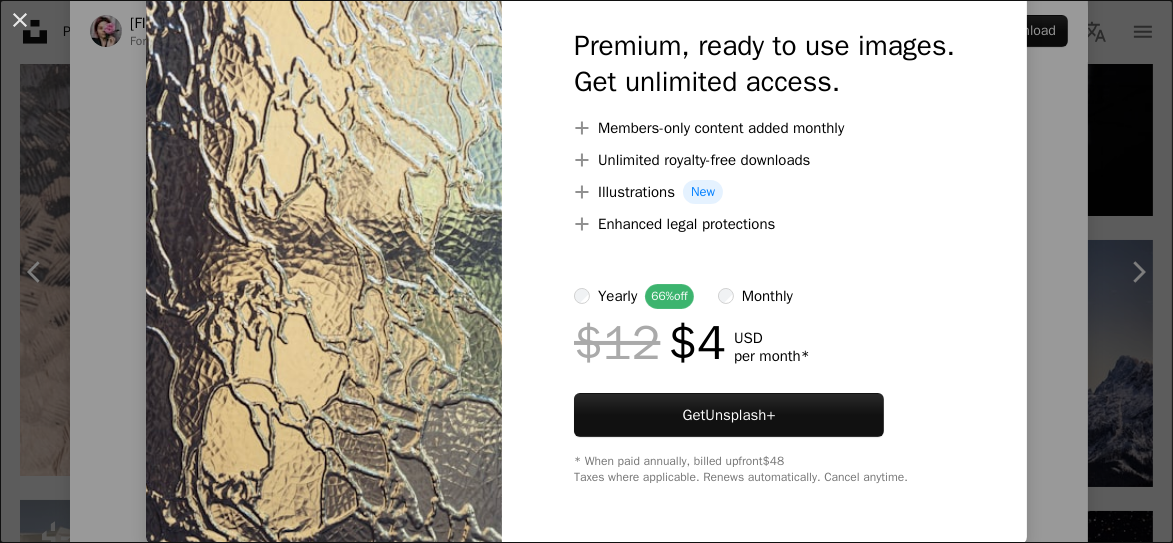 click on "An X shape Premium, ready to use images. Get unlimited access. A plus sign Members-only content added monthly A plus sign Unlimited royalty-free downloads A plus sign Illustrations  New A plus sign Enhanced legal protections yearly 66%  off monthly $12   $4 USD per month * Get  Unsplash+ * When paid annually, billed upfront  $48 Taxes where applicable. Renews automatically. Cancel anytime." at bounding box center (586, 271) 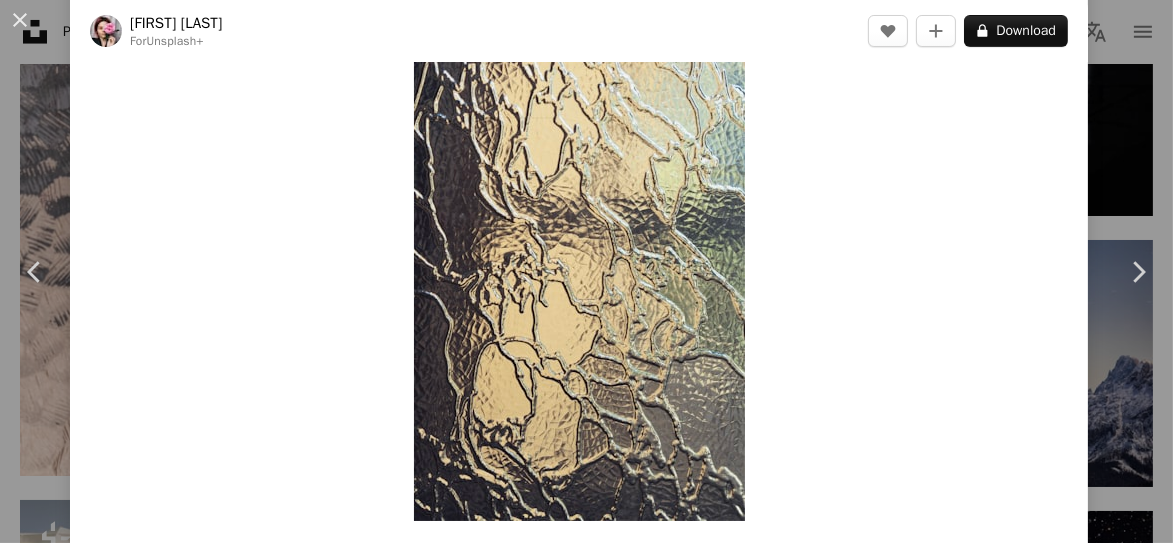 scroll, scrollTop: 100, scrollLeft: 0, axis: vertical 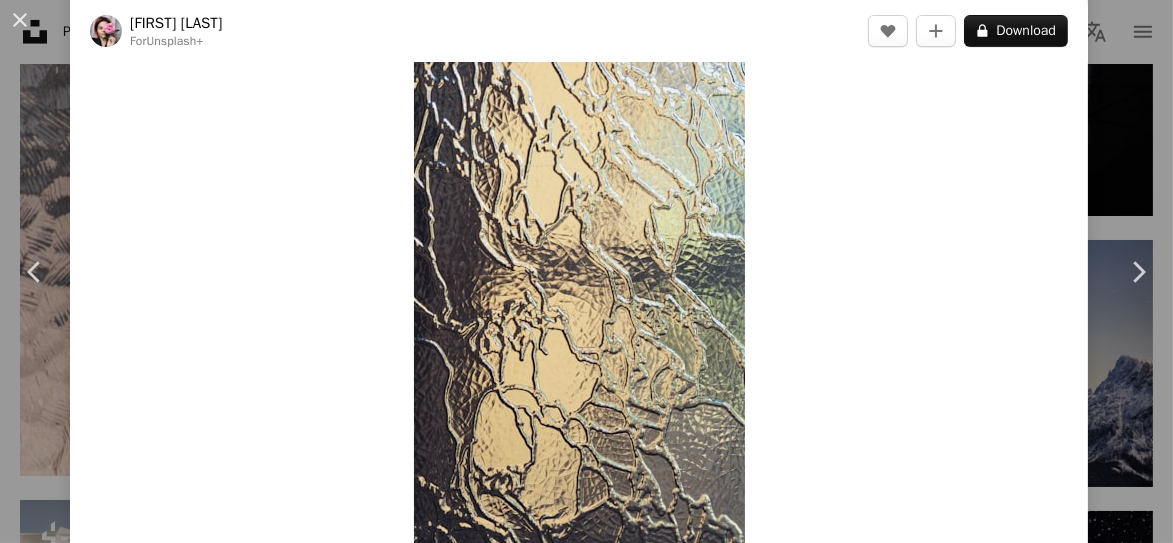 click at bounding box center (579, 278) 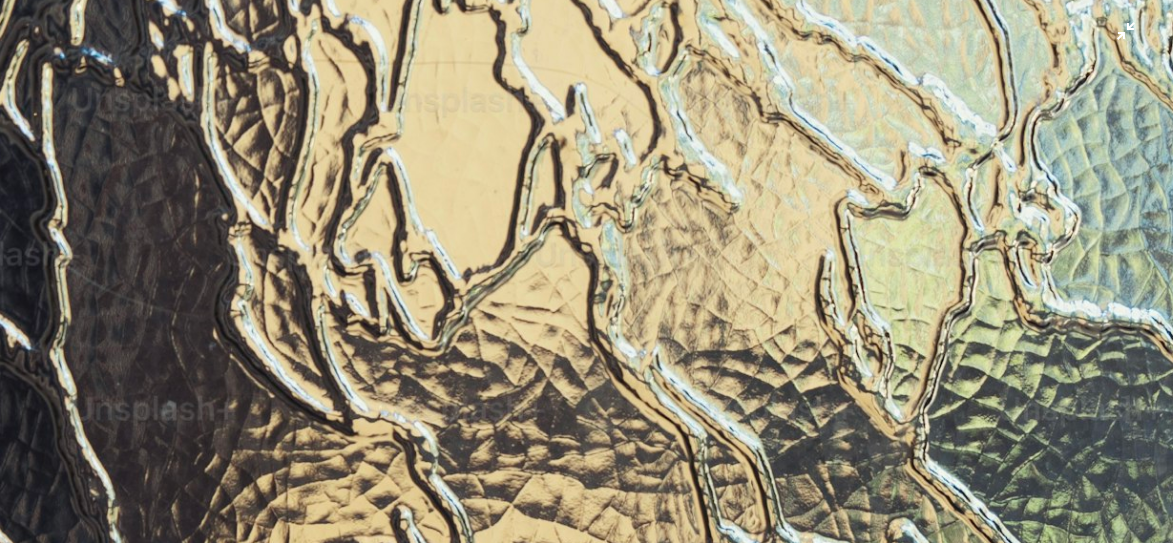 scroll, scrollTop: 564, scrollLeft: 0, axis: vertical 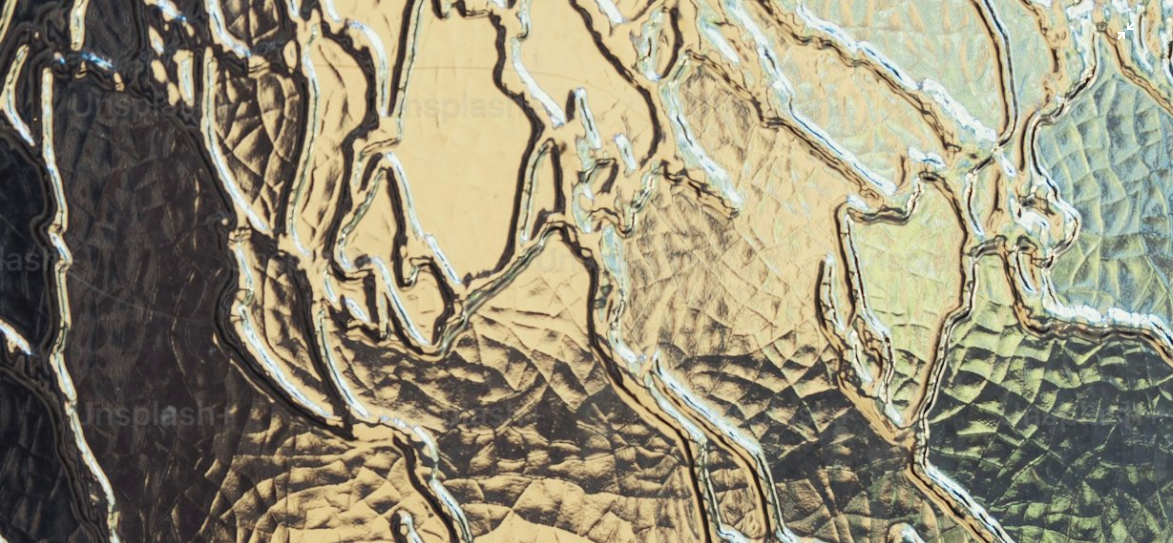 click at bounding box center [586, 467] 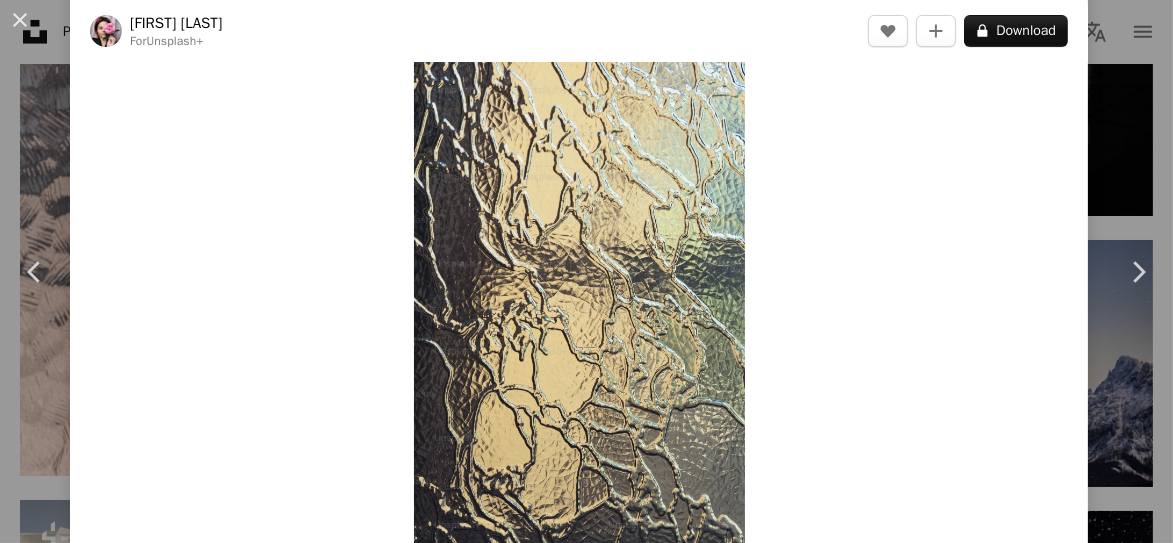 click at bounding box center [579, 278] 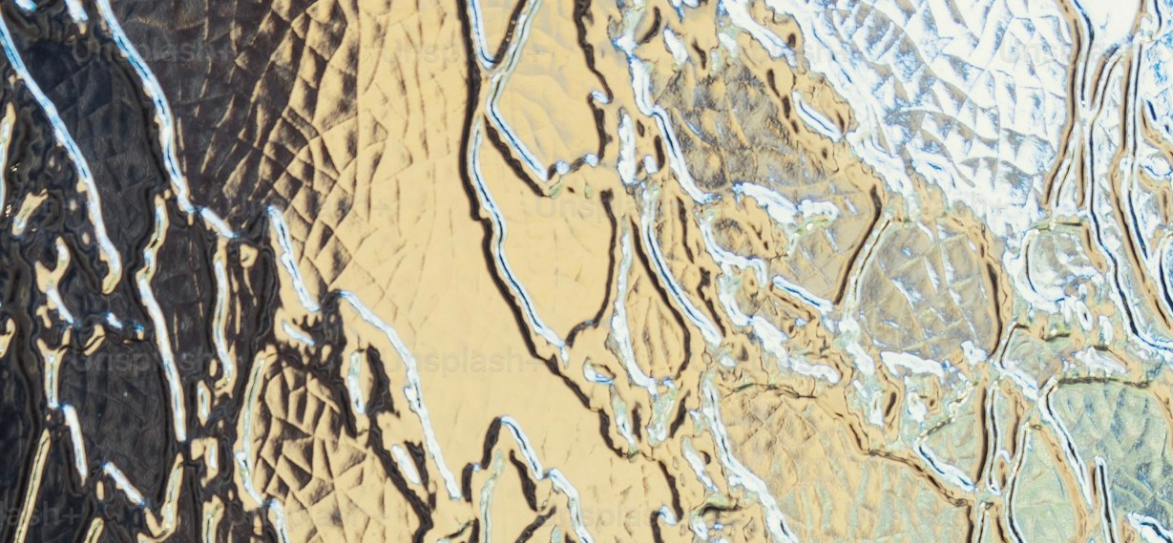 scroll, scrollTop: 734, scrollLeft: 0, axis: vertical 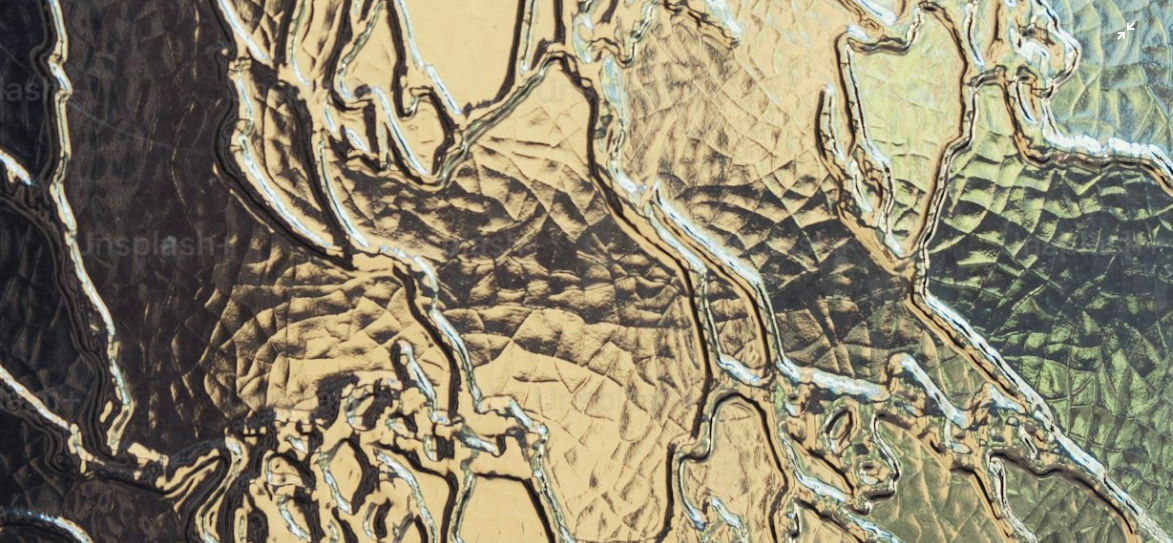 click at bounding box center (586, 297) 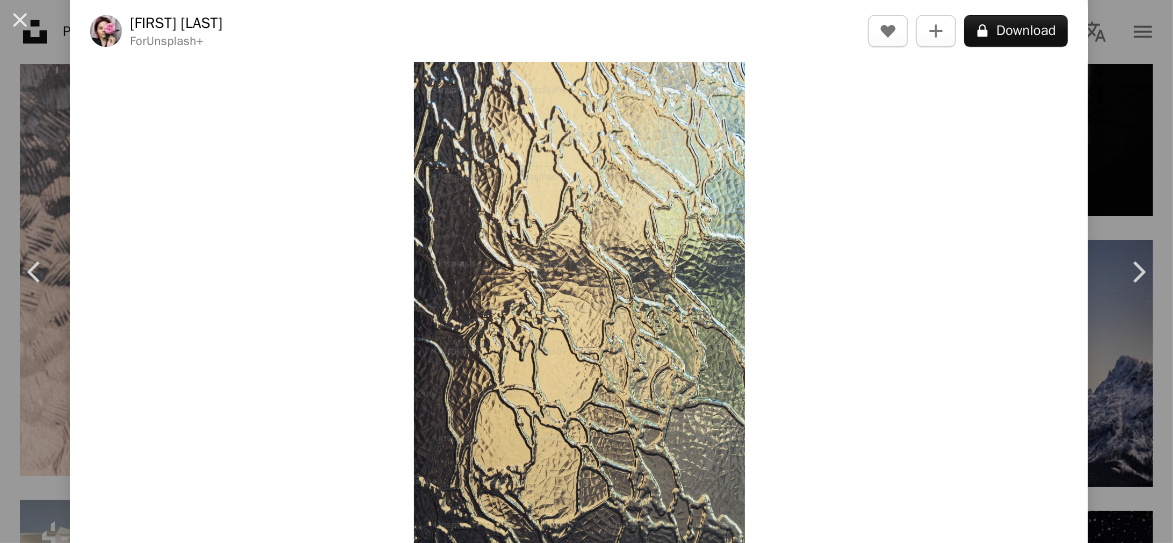 click at bounding box center (579, 278) 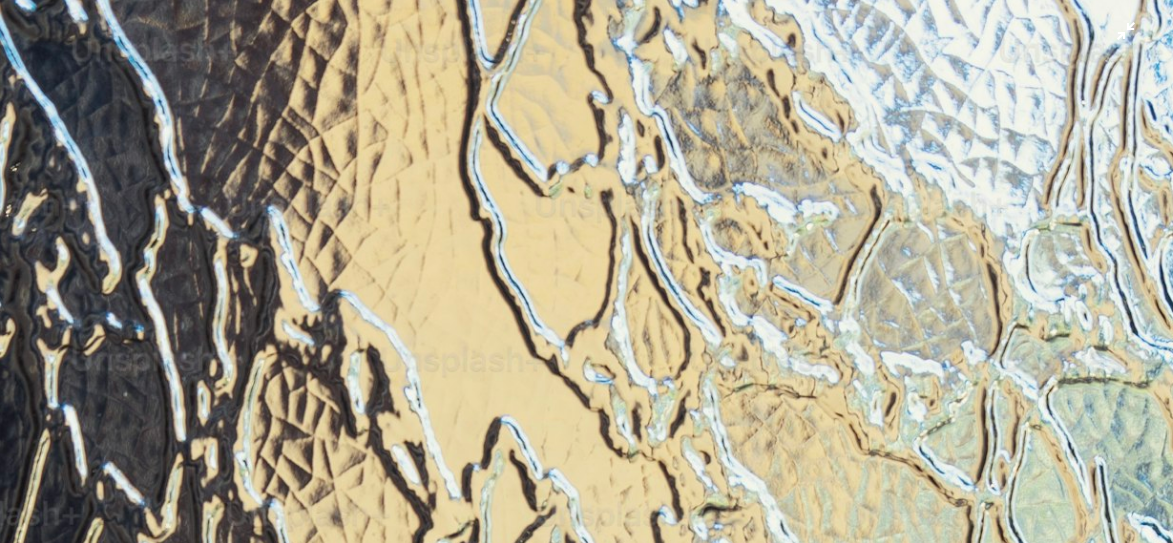scroll, scrollTop: 734, scrollLeft: 0, axis: vertical 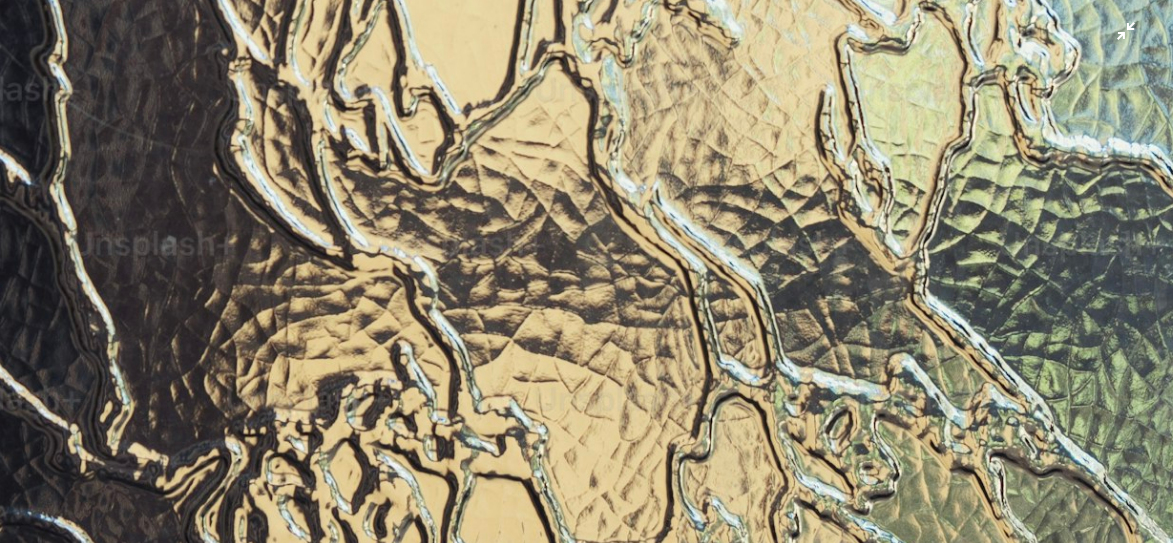 drag, startPoint x: 622, startPoint y: 193, endPoint x: 836, endPoint y: 131, distance: 222.80035 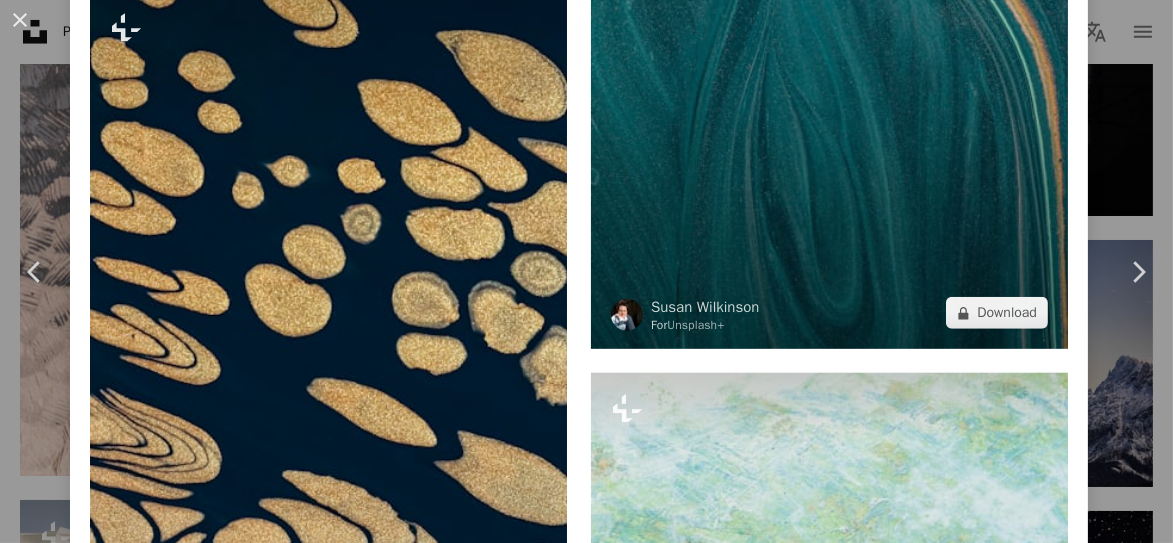 scroll, scrollTop: 1799, scrollLeft: 0, axis: vertical 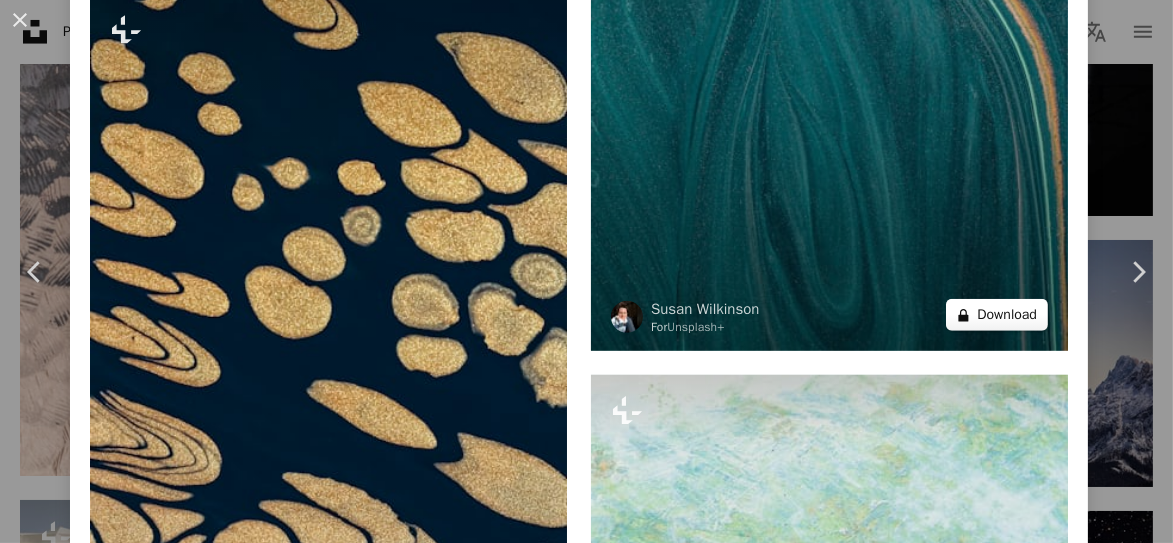 click on "A lock Download" at bounding box center [997, 315] 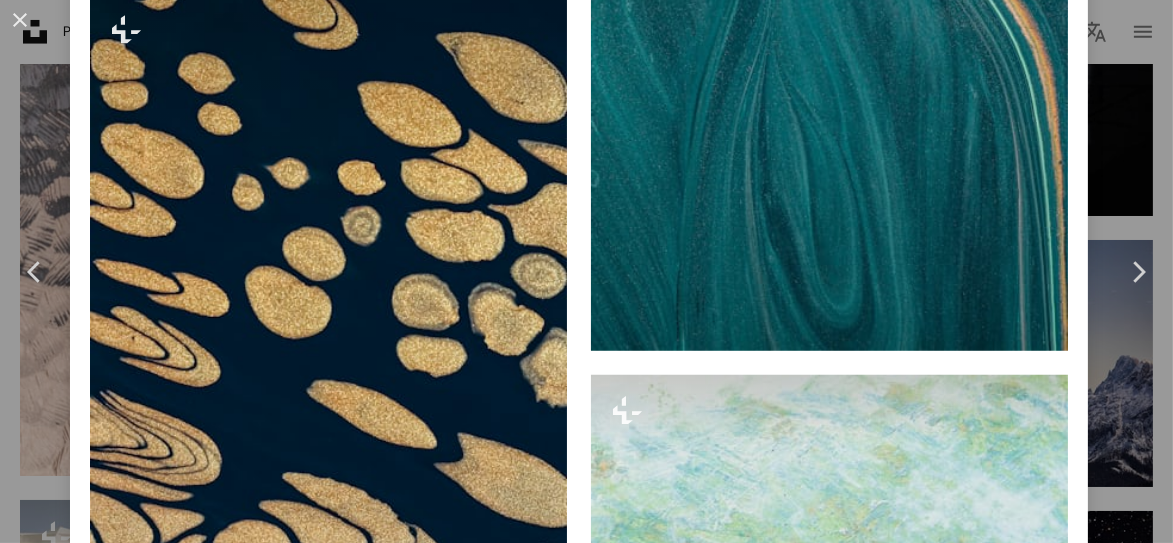 click on "An X shape Premium, ready to use images. Get unlimited access. A plus sign Members-only content added monthly A plus sign Unlimited royalty-free downloads A plus sign Illustrations  New A plus sign Enhanced legal protections yearly 66%  off monthly $12   $4 USD per month * Get  Unsplash+ * When paid annually, billed upfront  $48 Taxes where applicable. Renews automatically. Cancel anytime." at bounding box center (586, 4142) 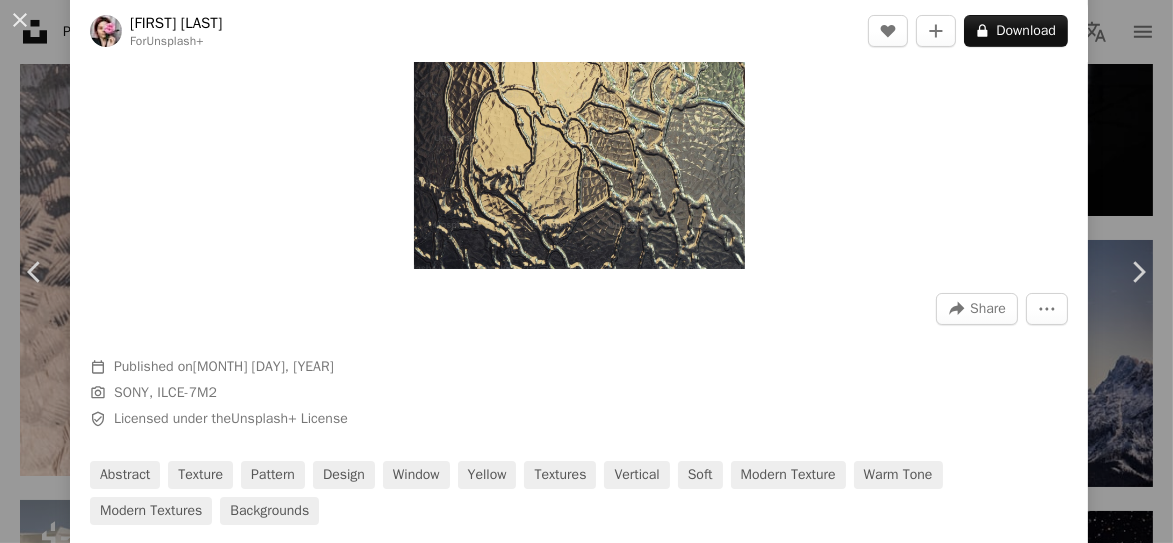 scroll, scrollTop: 0, scrollLeft: 0, axis: both 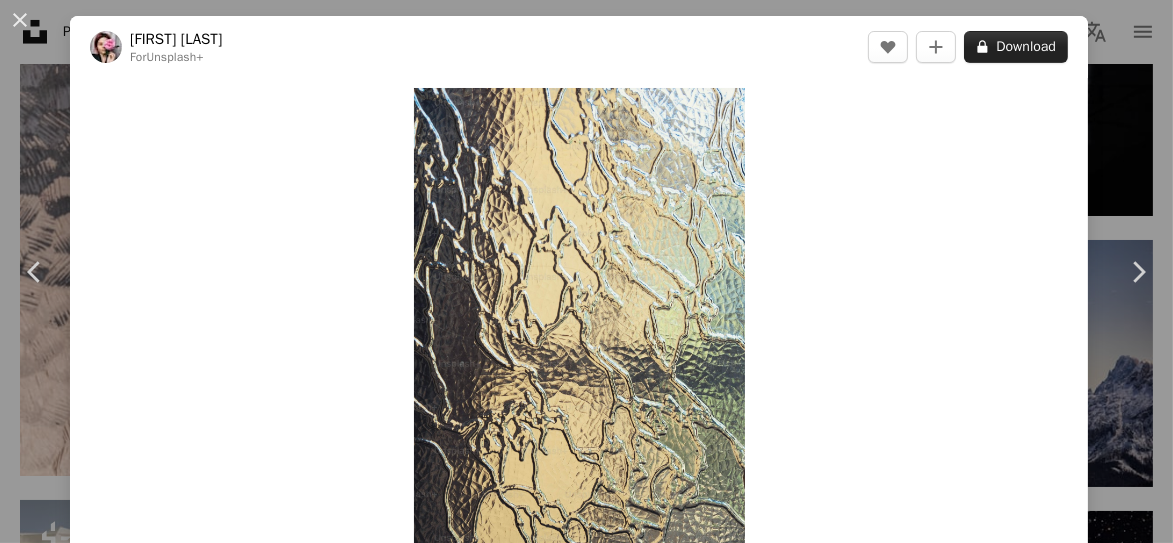 click on "A lock Download" at bounding box center (1016, 47) 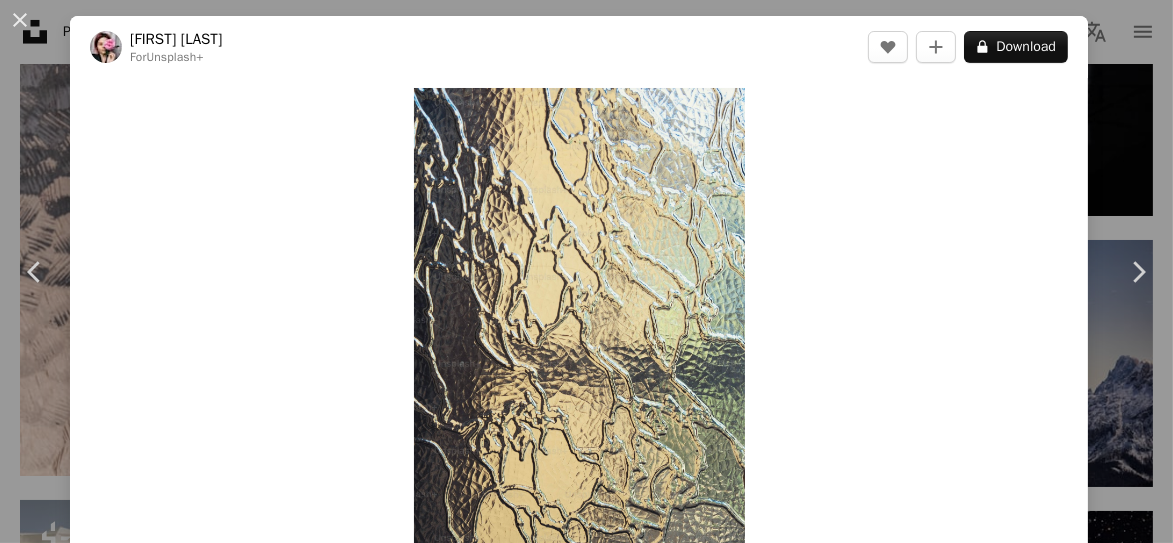 scroll, scrollTop: 0, scrollLeft: 0, axis: both 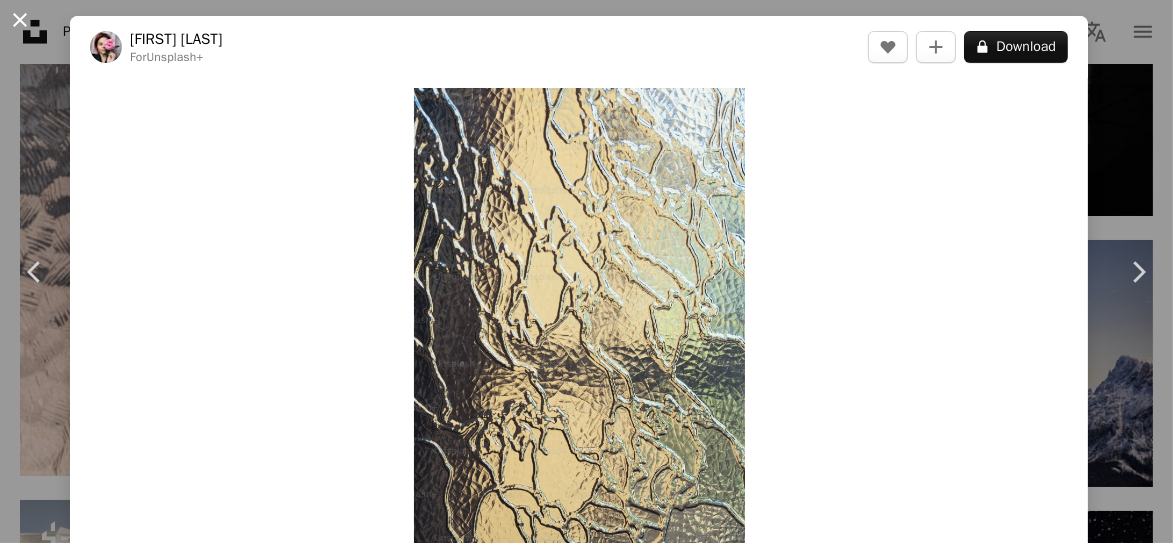 click on "An X shape" at bounding box center (20, 20) 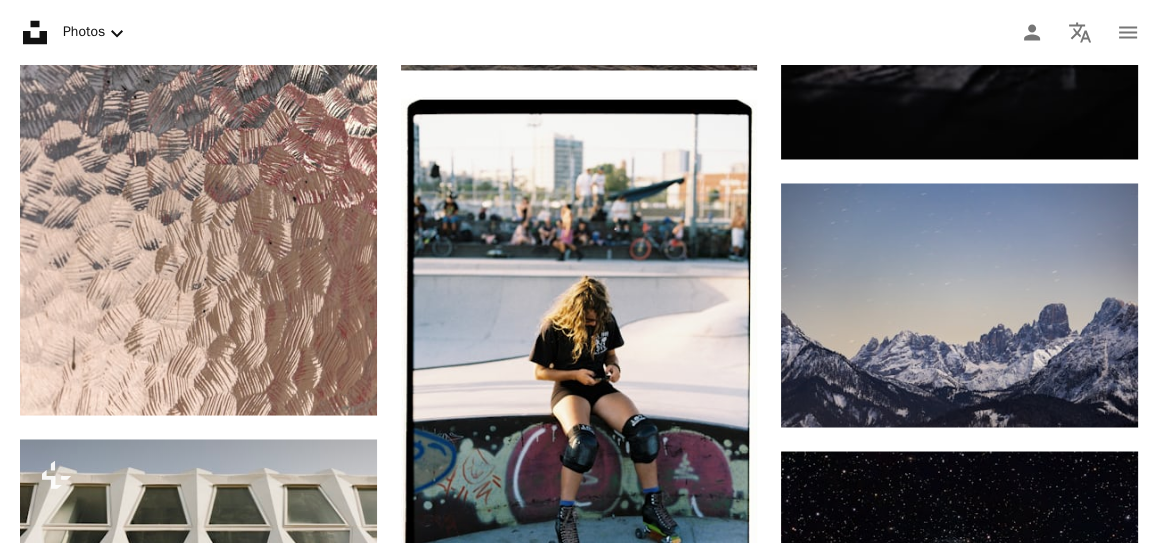scroll, scrollTop: 20500, scrollLeft: 0, axis: vertical 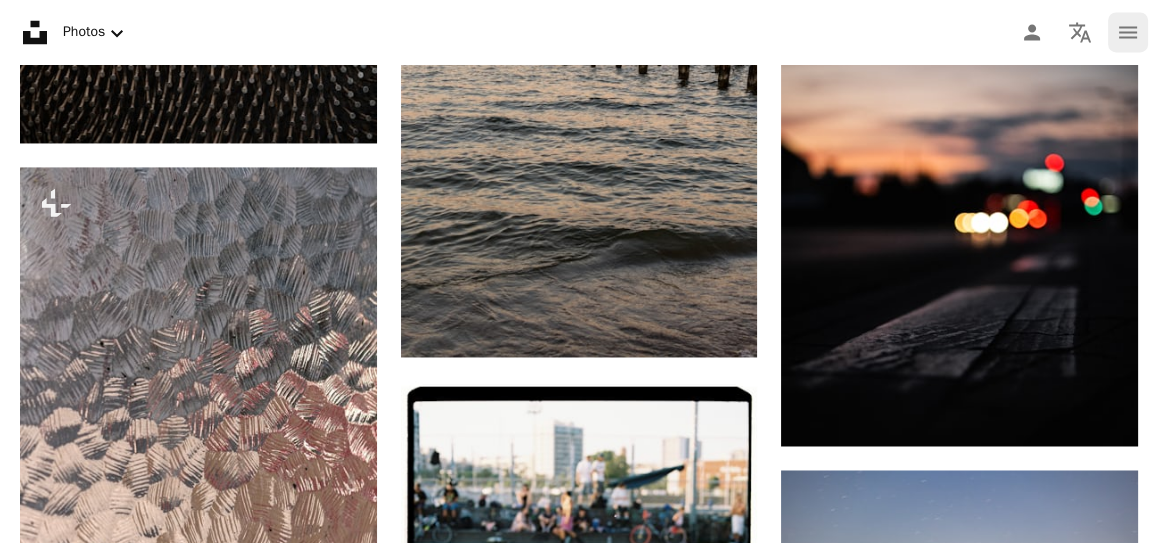 click on "navigation menu" at bounding box center (1128, 32) 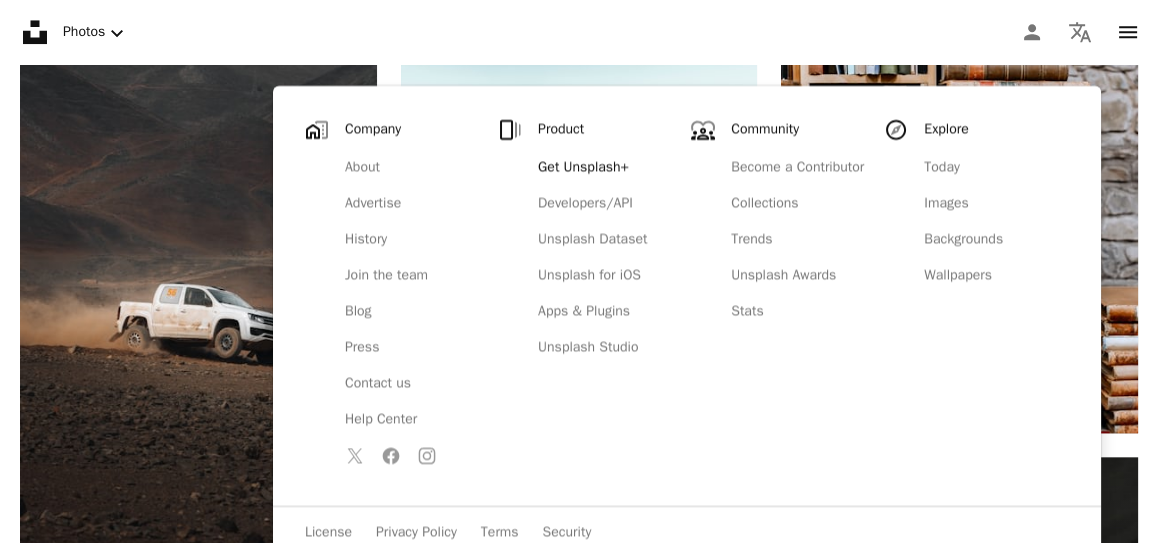 scroll, scrollTop: 19485, scrollLeft: 0, axis: vertical 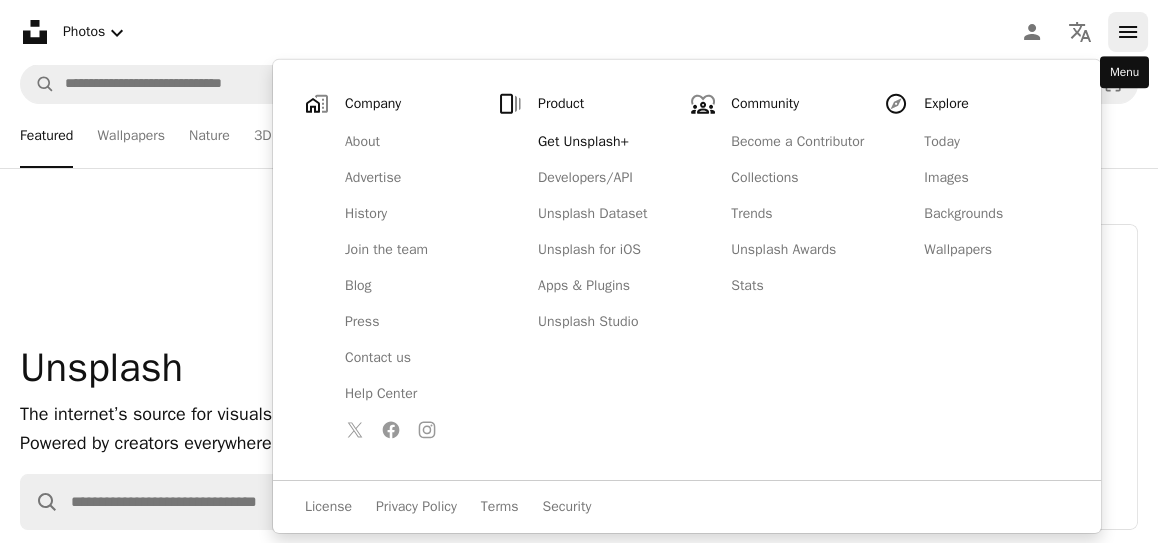 click 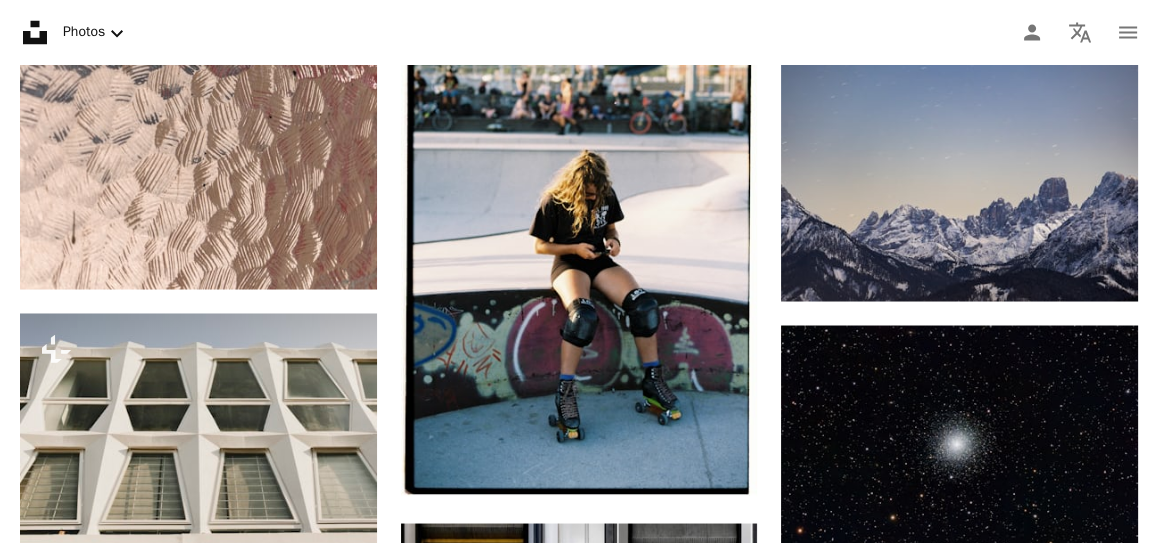 scroll, scrollTop: 20800, scrollLeft: 0, axis: vertical 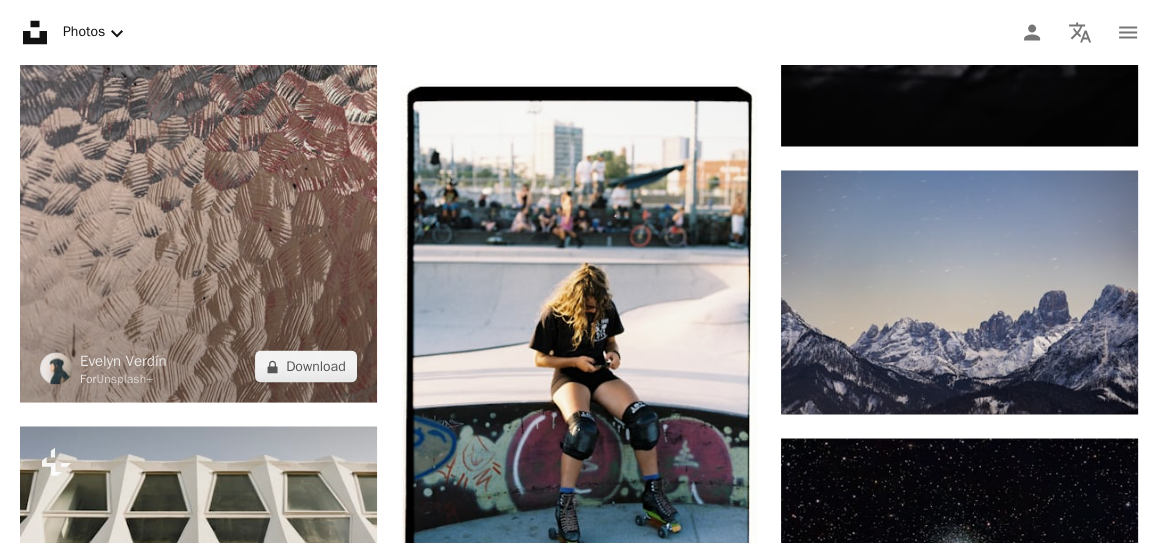 click at bounding box center (198, 134) 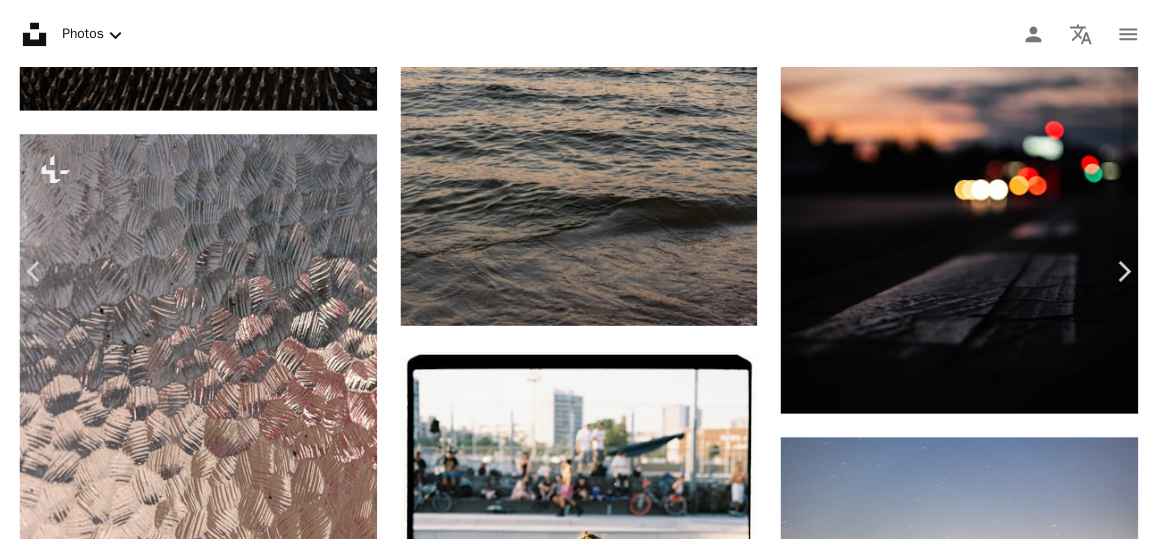 scroll, scrollTop: 8000, scrollLeft: 0, axis: vertical 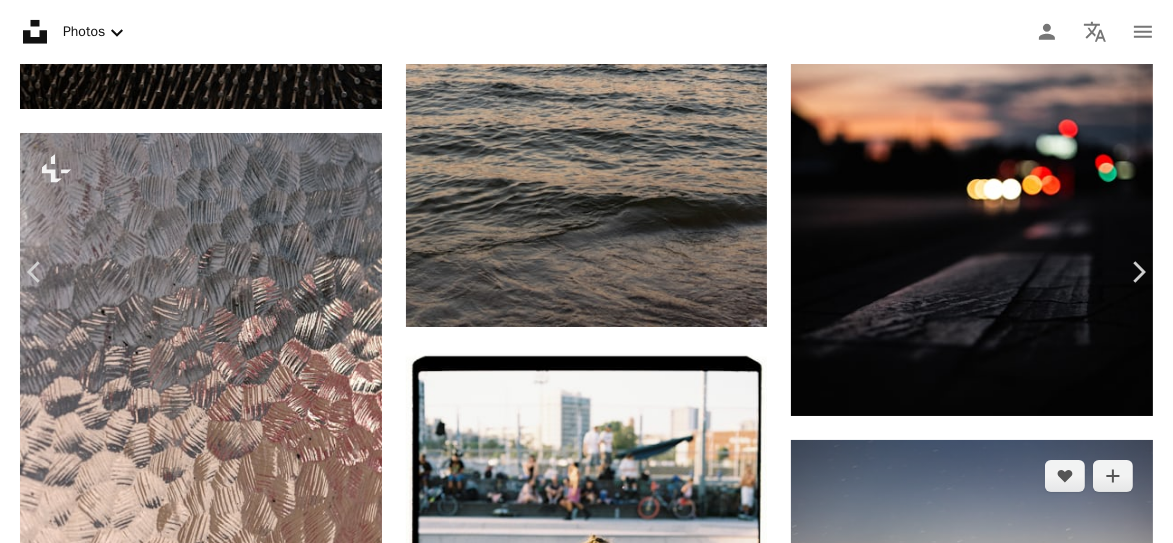 drag, startPoint x: 18, startPoint y: 13, endPoint x: 988, endPoint y: 290, distance: 1008.776 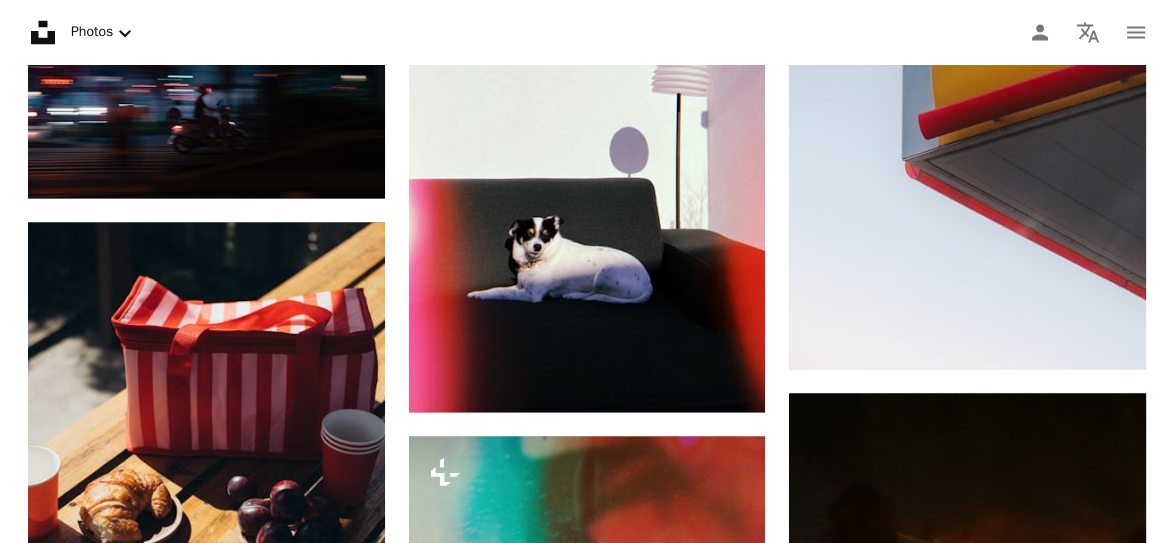 scroll, scrollTop: 62576, scrollLeft: 0, axis: vertical 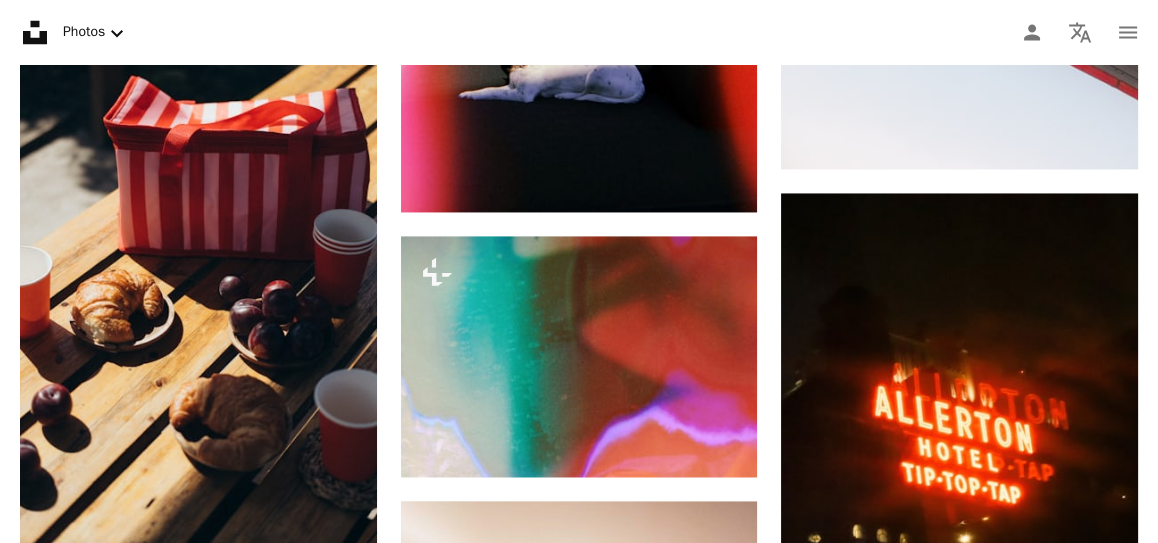 click at bounding box center [198, 8974] 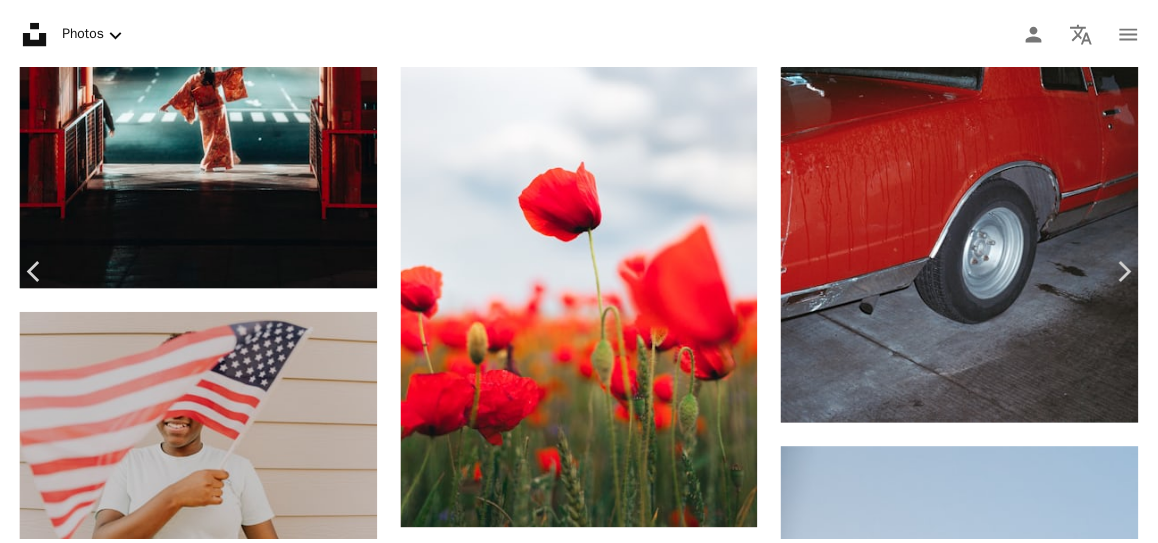 scroll, scrollTop: 4400, scrollLeft: 0, axis: vertical 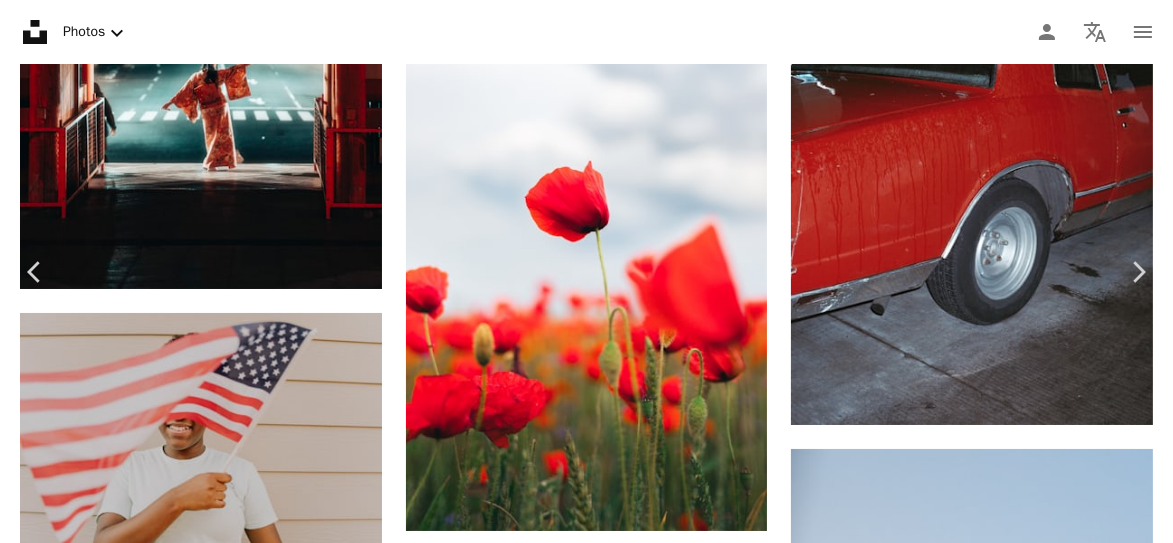click on "An X shape" at bounding box center [20, 20] 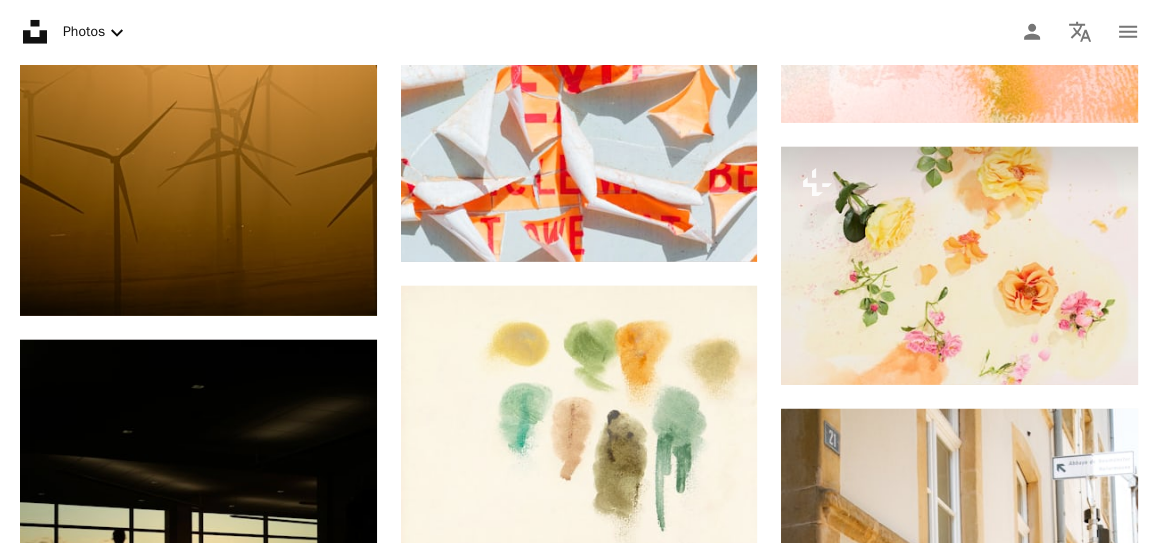 scroll, scrollTop: 65276, scrollLeft: 0, axis: vertical 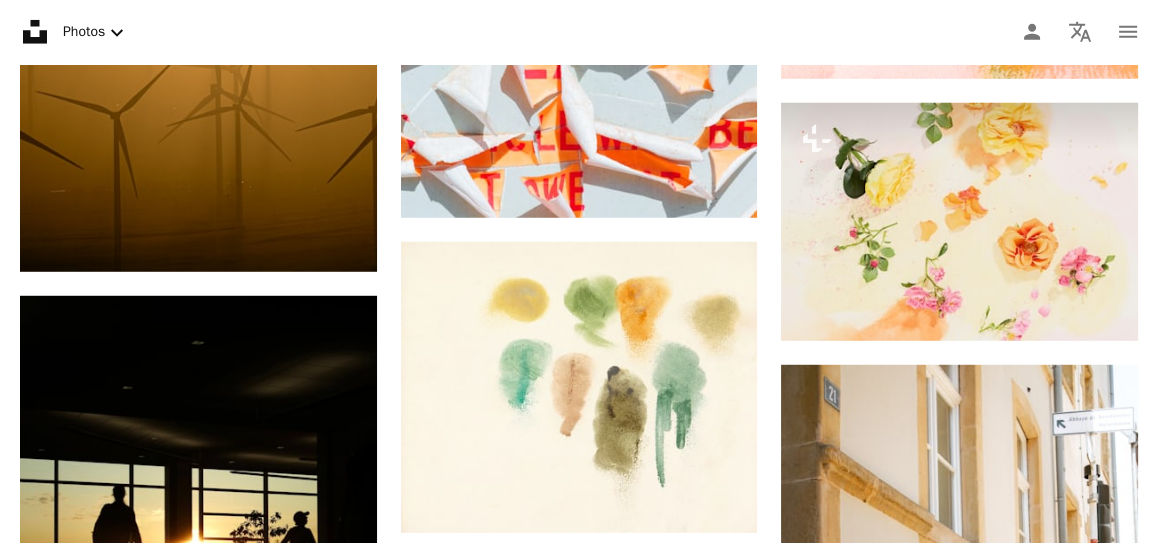 click on "Plus sign for Unsplash+ A heart A plus sign [FIRST] For Unsplash+ A lock Download Plus sign for Unsplash+ A heart A plus sign Planet Volumes For Unsplash+ A lock Download A heart A plus sign [FIRST] Available for hire A checkmark inside of a circle Arrow pointing down A heart A plus sign [FIRST] Available for hire A checkmark inside of a circle Arrow pointing down A heart A plus sign [FIRST] Available for hire A checkmark inside of a circle Arrow pointing down A heart A plus sign [FIRST] Available for hire A checkmark inside of a circle Arrow pointing down Plus sign for Unsplash+ A heart A plus sign [FIRST] For Unsplash+ A lock Download A heart A plus sign [FIRST] Arrow pointing down A heart A plus sign [FIRST] Arrow pointing down A heart A plus sign [FIRST] Arrow pointing down Plus sign for Unsplash+ A heart A plus sign Planet Volumes For Unsplash+ A lock Download A heart A plus sign [FIRST] Arrow pointing down A heart A plus sign For" at bounding box center (198, -26546) 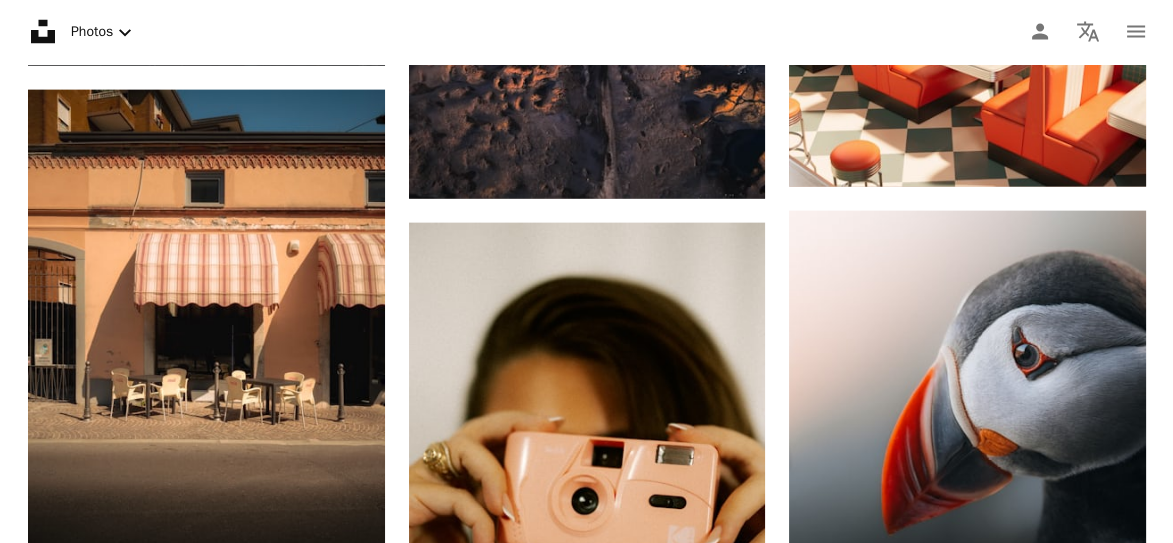 scroll, scrollTop: 64376, scrollLeft: 0, axis: vertical 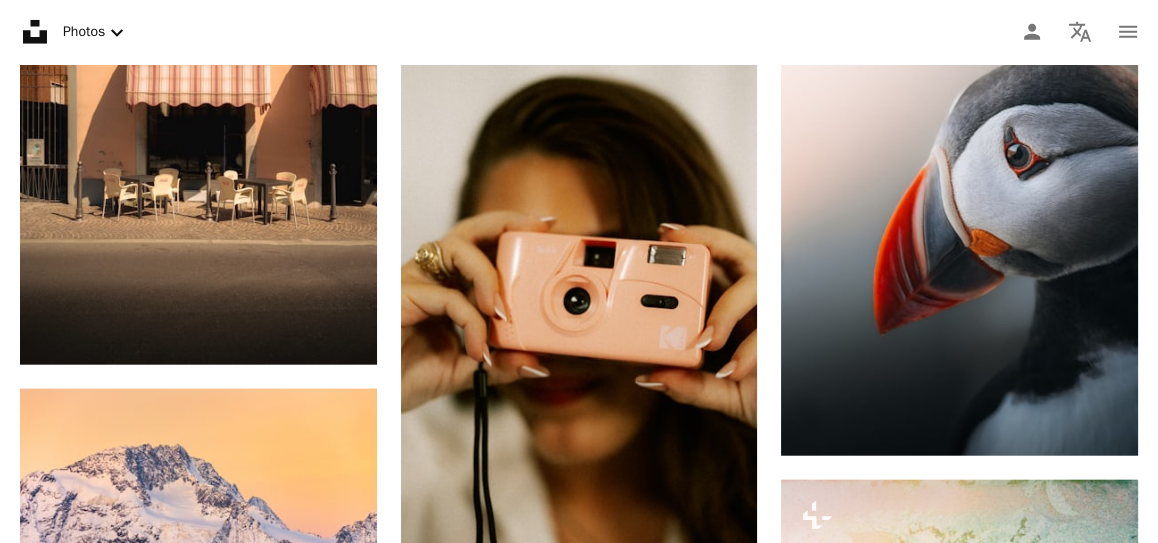 click at bounding box center (198, 9043) 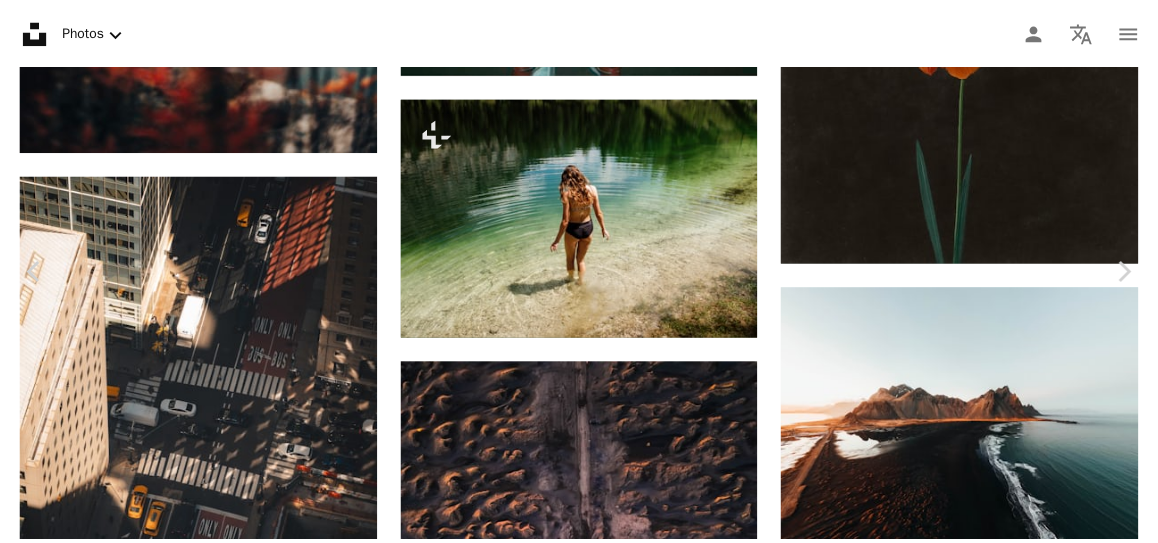 scroll, scrollTop: 15184, scrollLeft: 0, axis: vertical 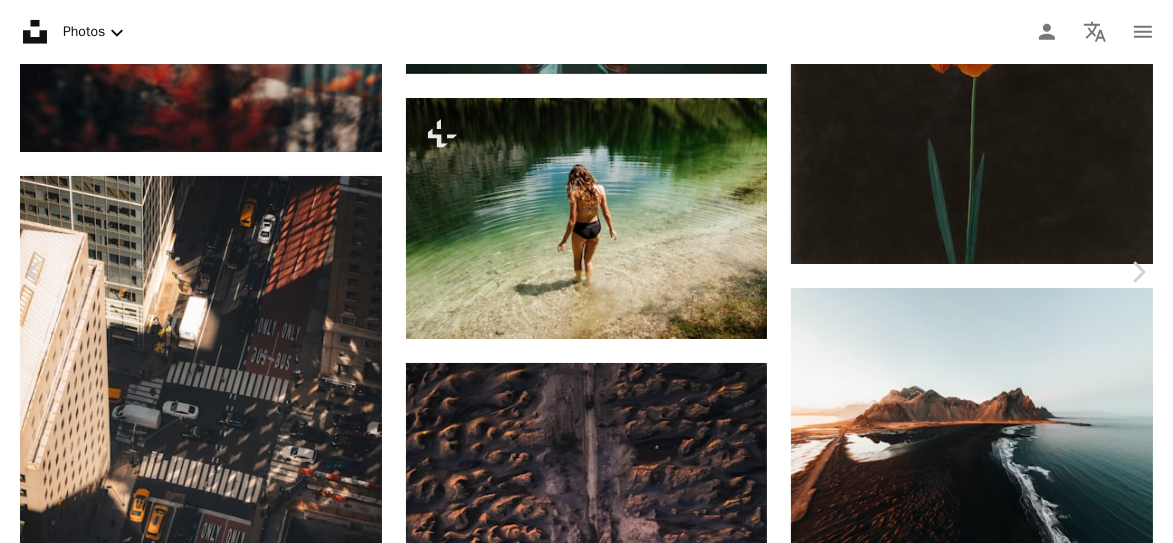 drag, startPoint x: 17, startPoint y: 14, endPoint x: 6, endPoint y: 54, distance: 41.484936 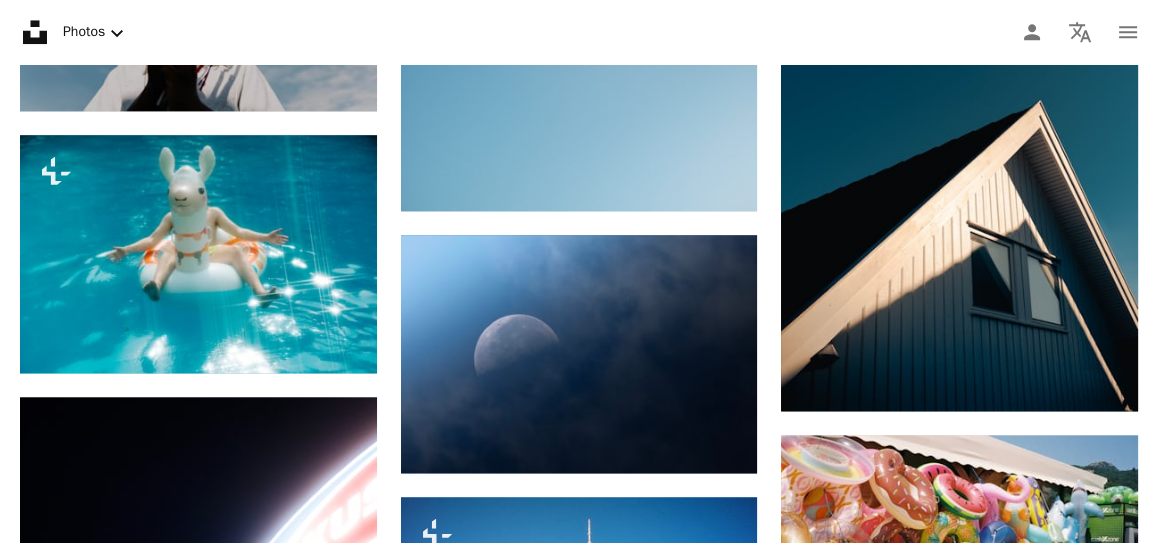scroll, scrollTop: 70576, scrollLeft: 0, axis: vertical 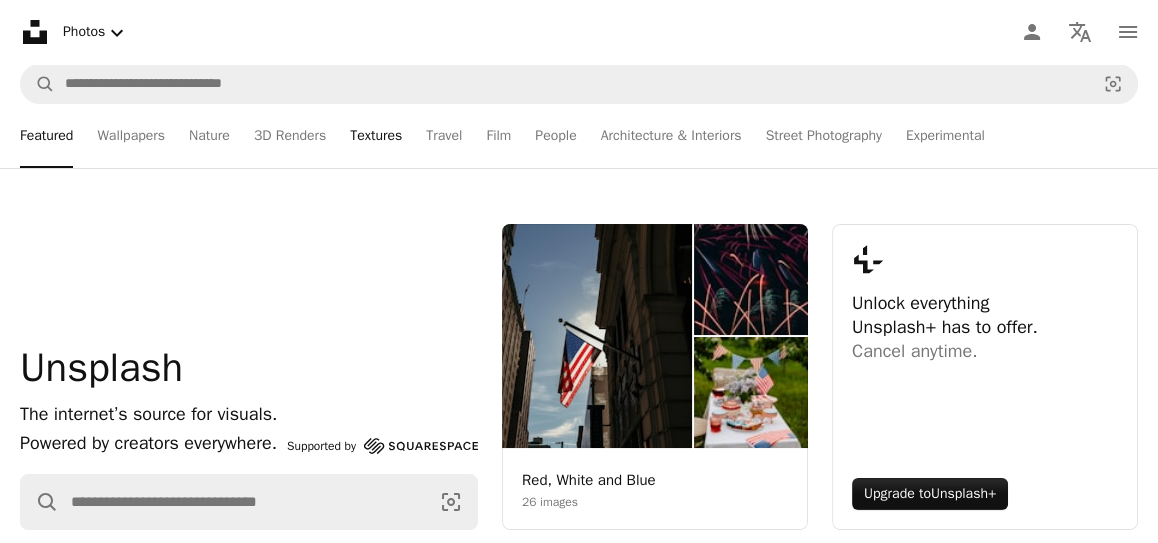 click on "Textures" at bounding box center [376, 136] 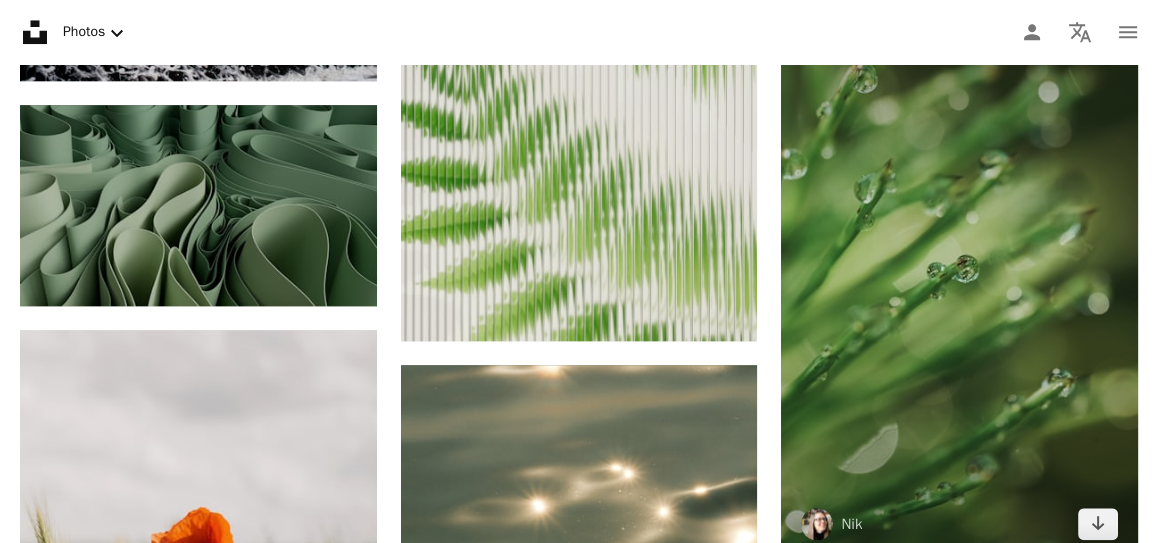 scroll, scrollTop: 10699, scrollLeft: 0, axis: vertical 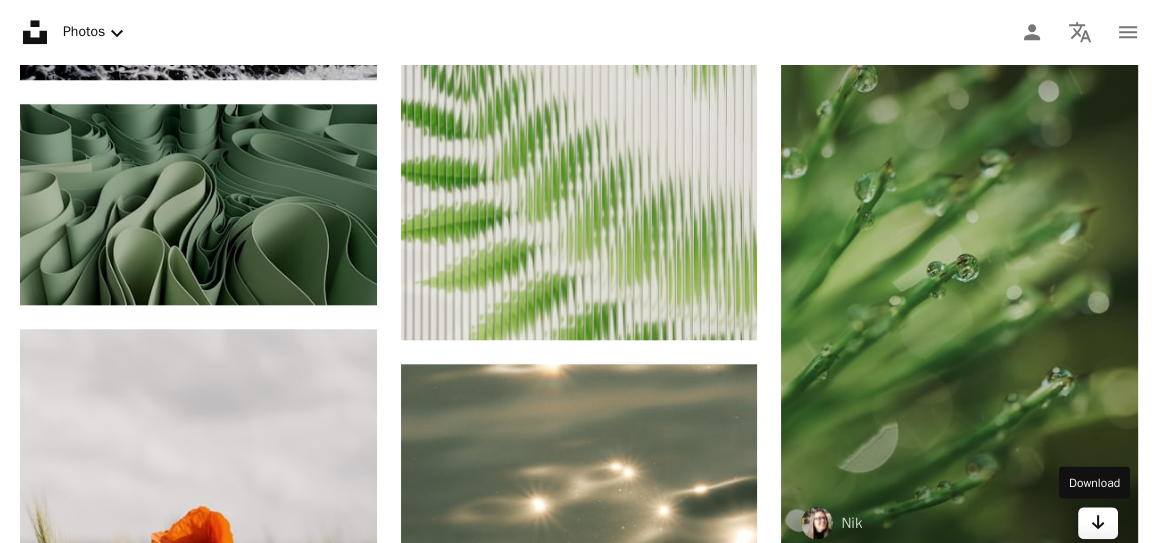 click on "Arrow pointing down" 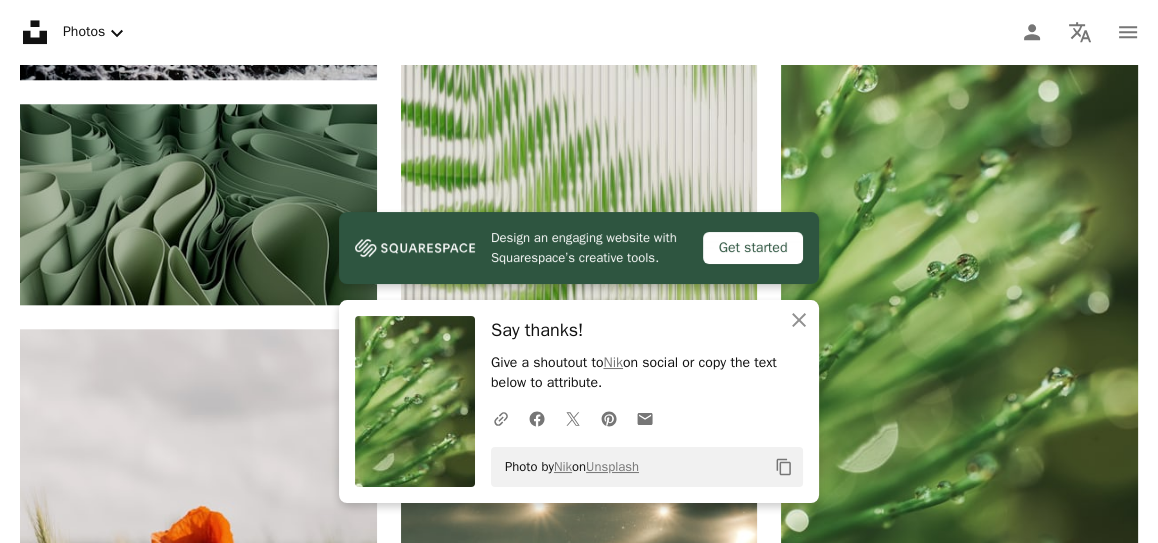 drag, startPoint x: 500, startPoint y: 367, endPoint x: 643, endPoint y: 385, distance: 144.12842 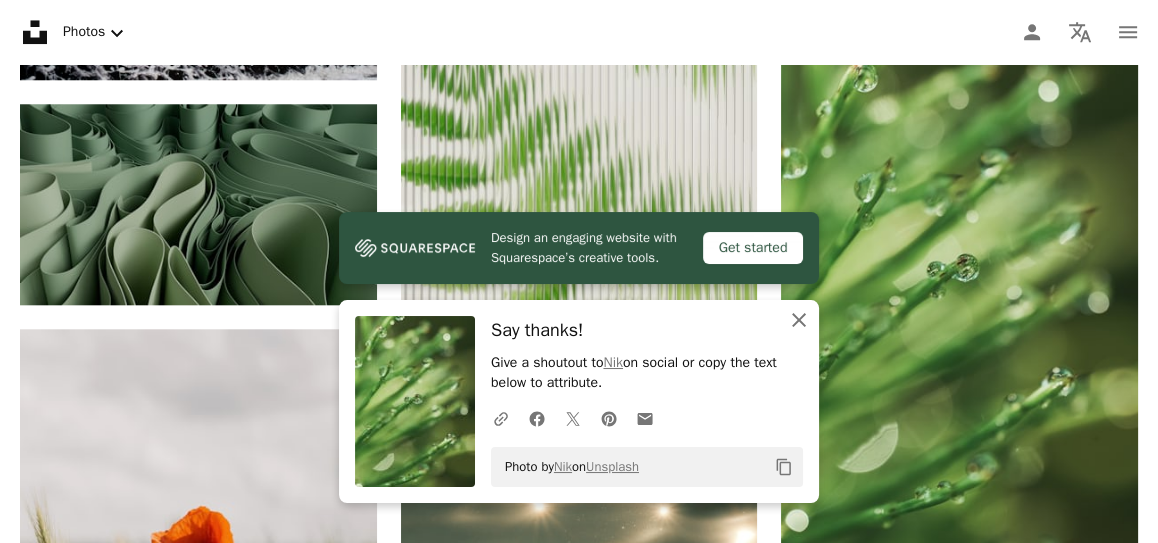 click on "An X shape" 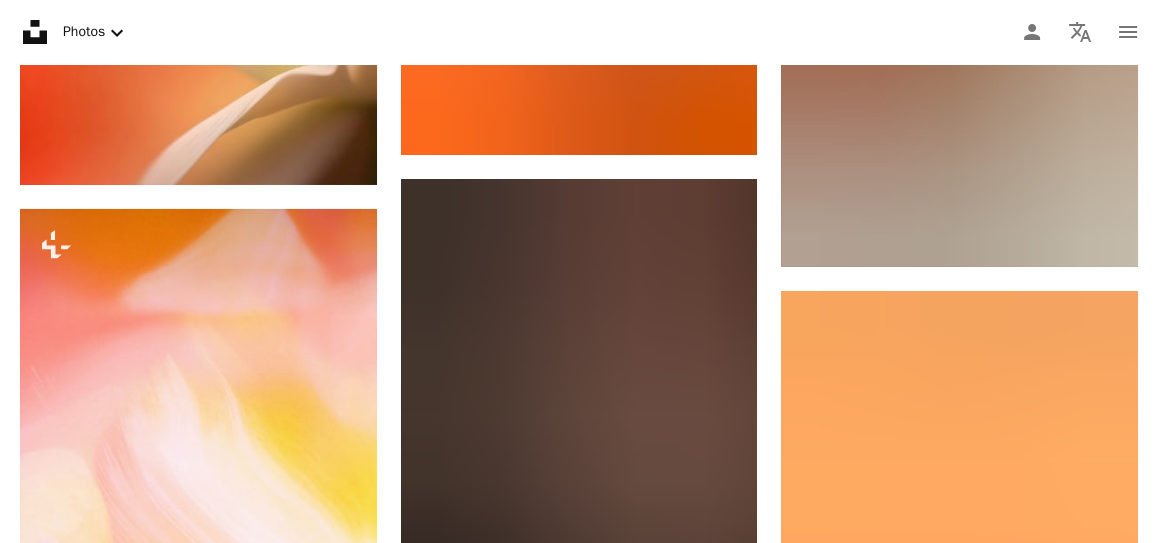 scroll, scrollTop: 7700, scrollLeft: 0, axis: vertical 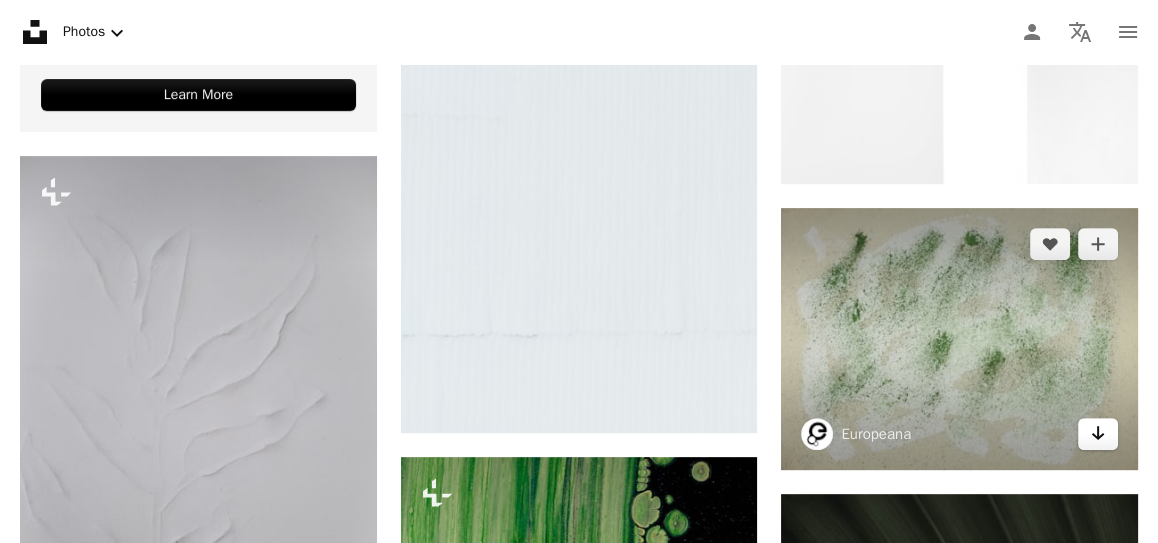 click on "Arrow pointing down" at bounding box center (1098, 434) 